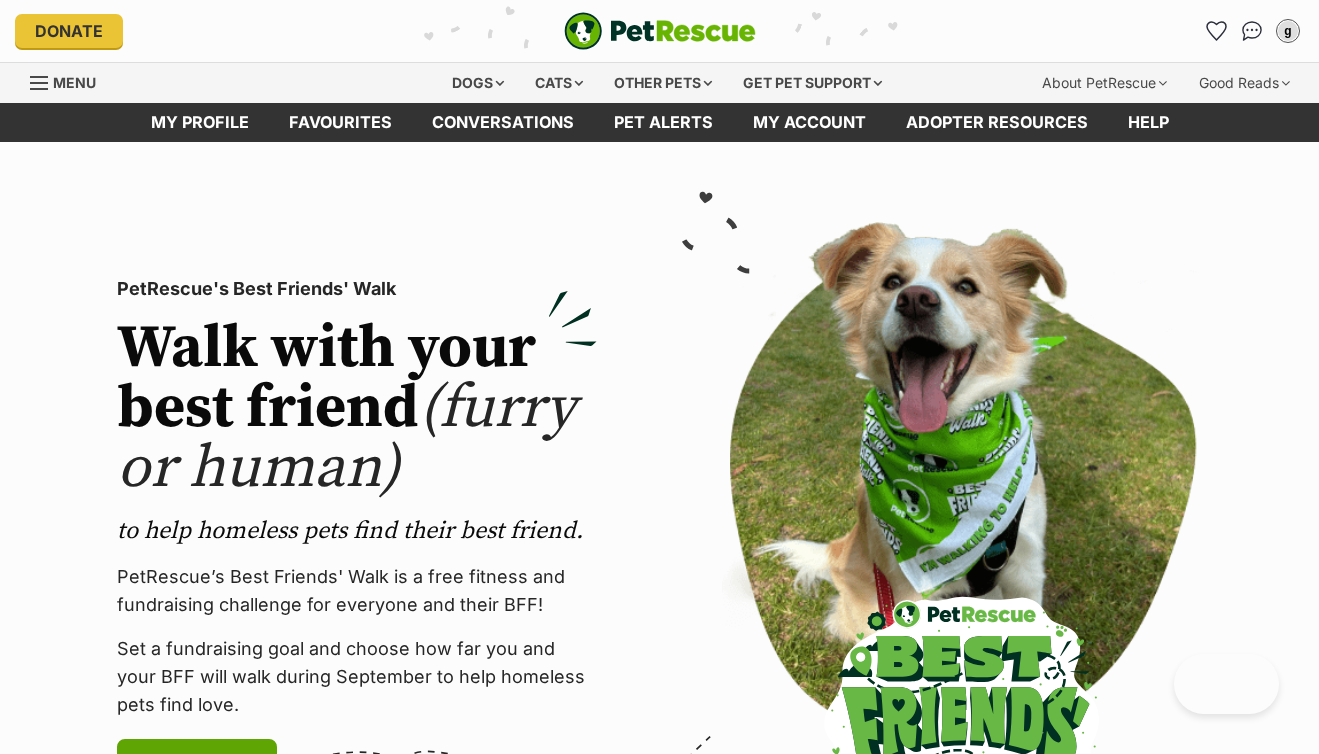 scroll, scrollTop: 0, scrollLeft: 0, axis: both 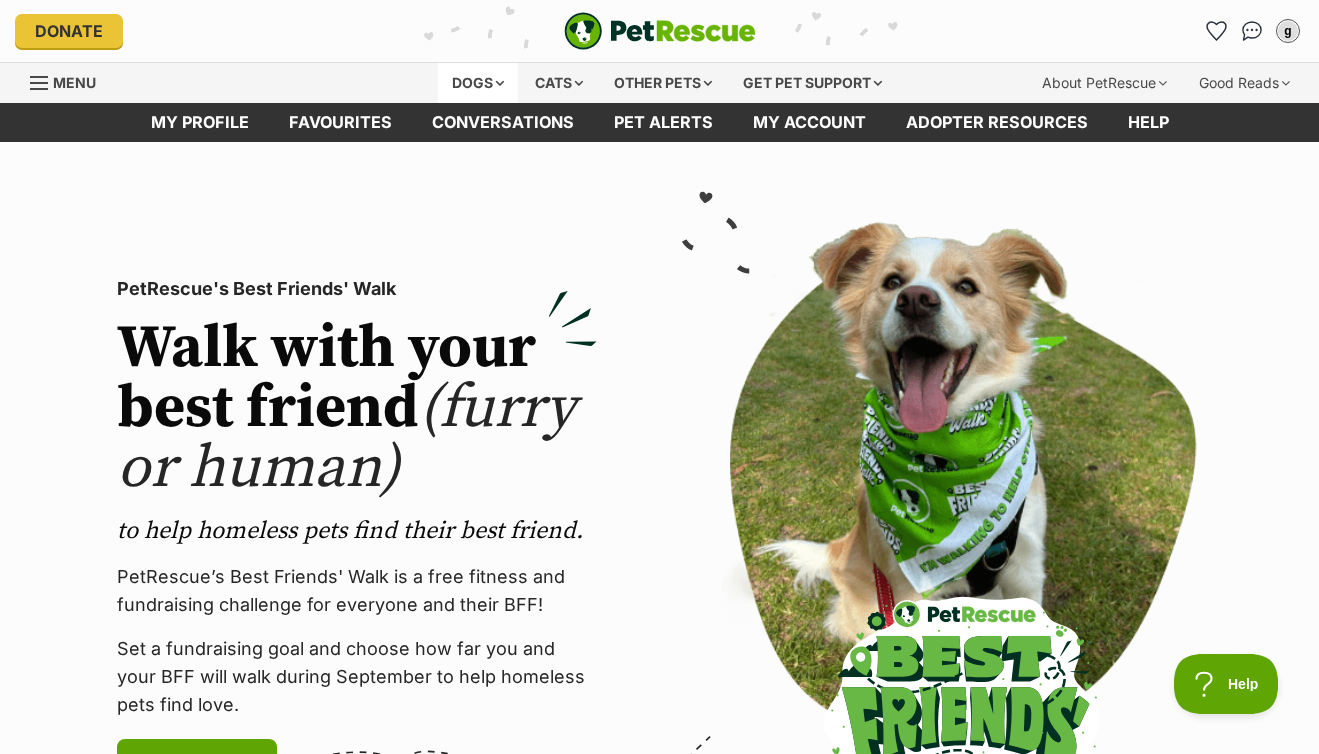 click on "Dogs" at bounding box center (478, 83) 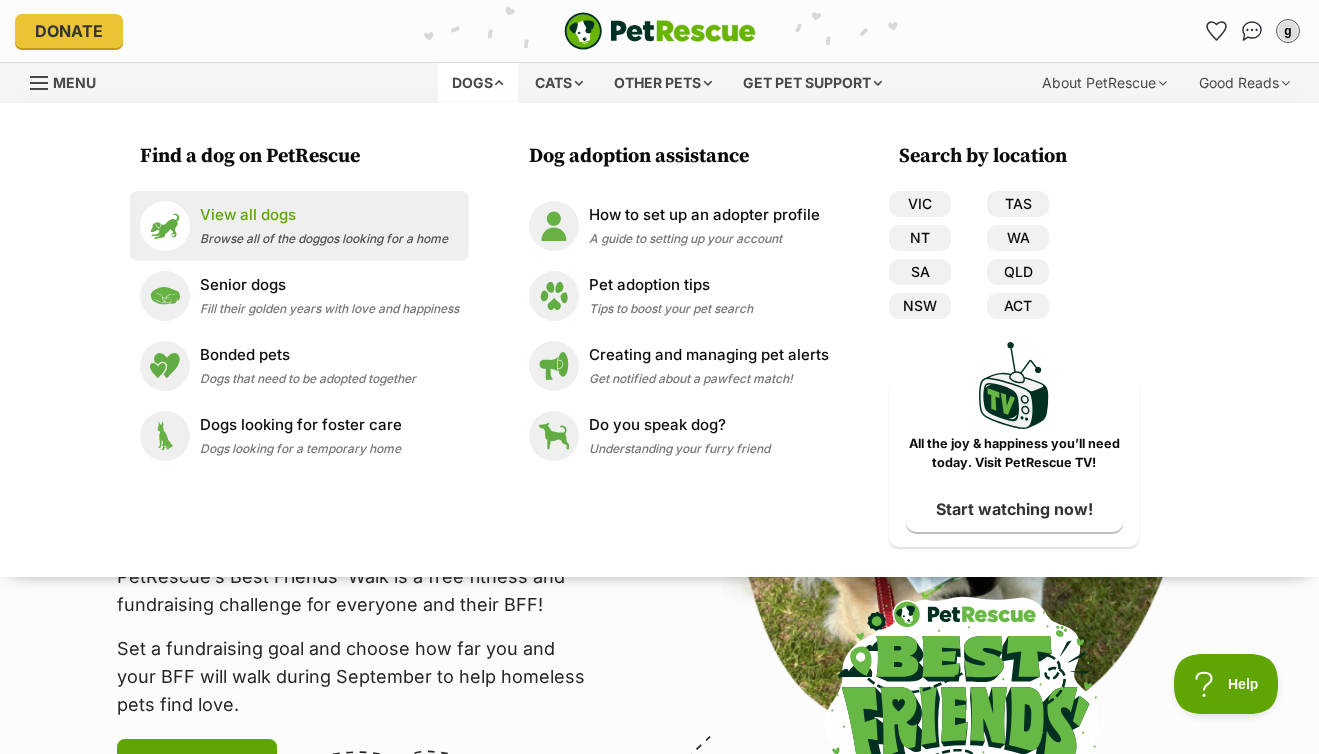 click on "View all dogs" at bounding box center (324, 215) 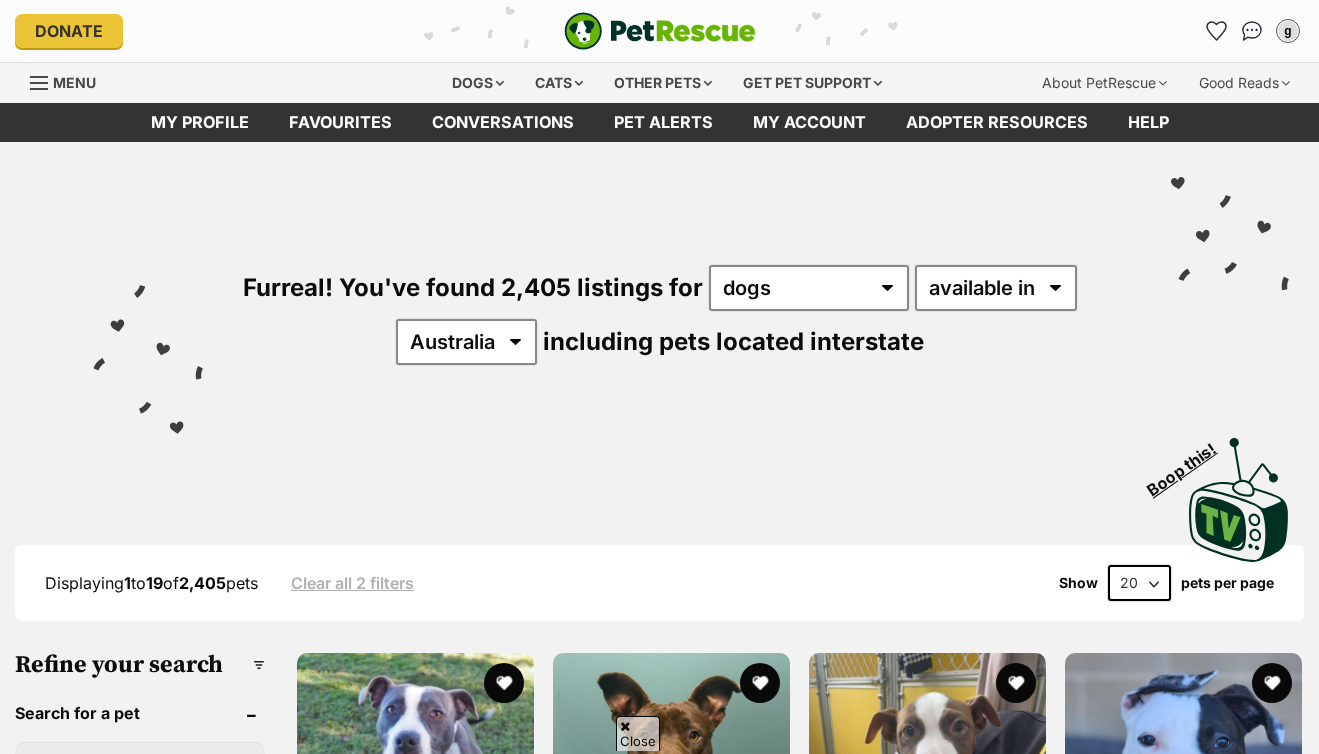 scroll, scrollTop: 672, scrollLeft: 0, axis: vertical 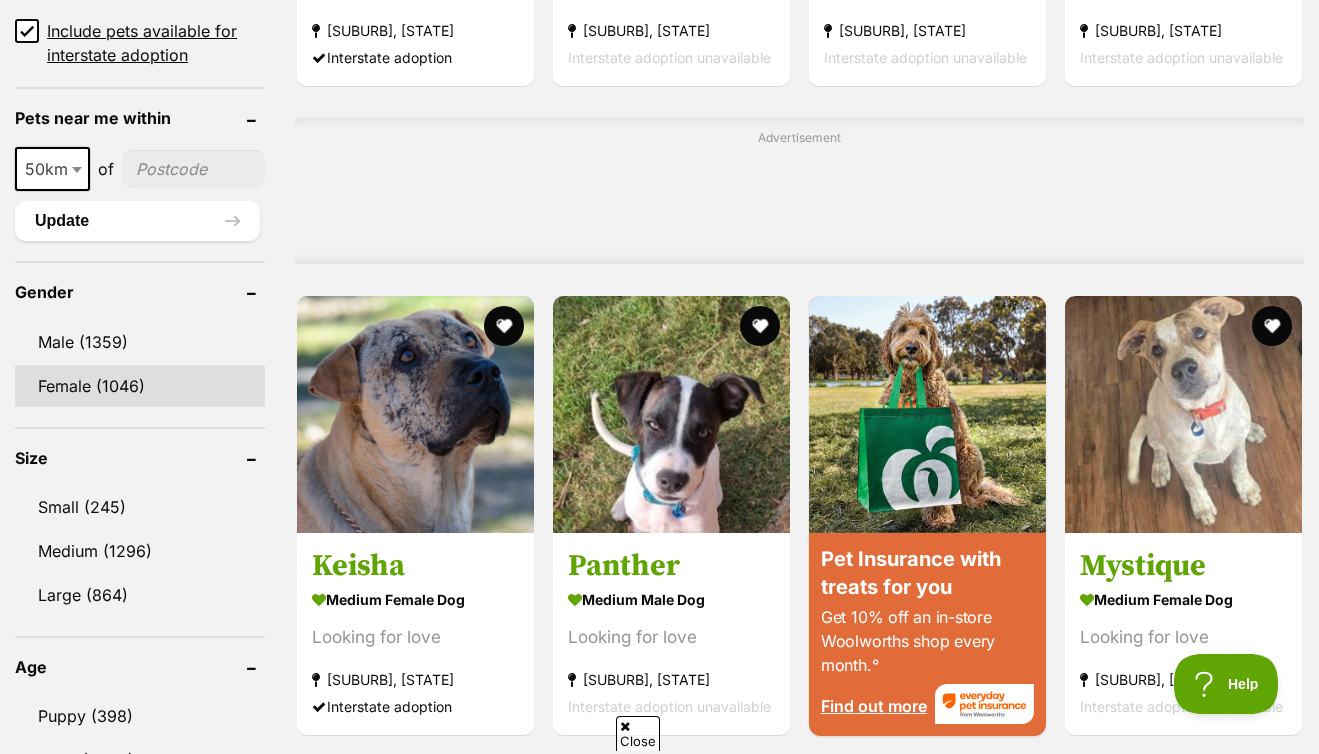 click on "Female (1046)" at bounding box center (140, 386) 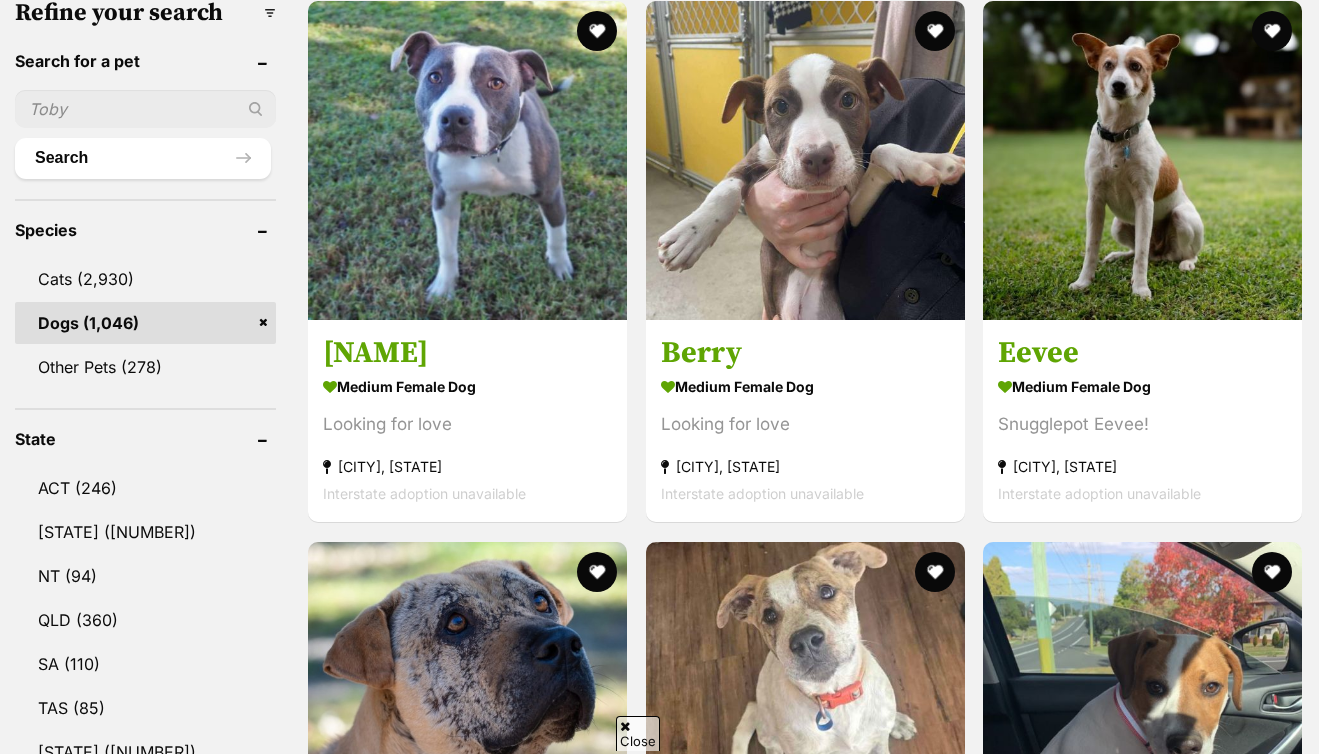 scroll, scrollTop: 652, scrollLeft: 0, axis: vertical 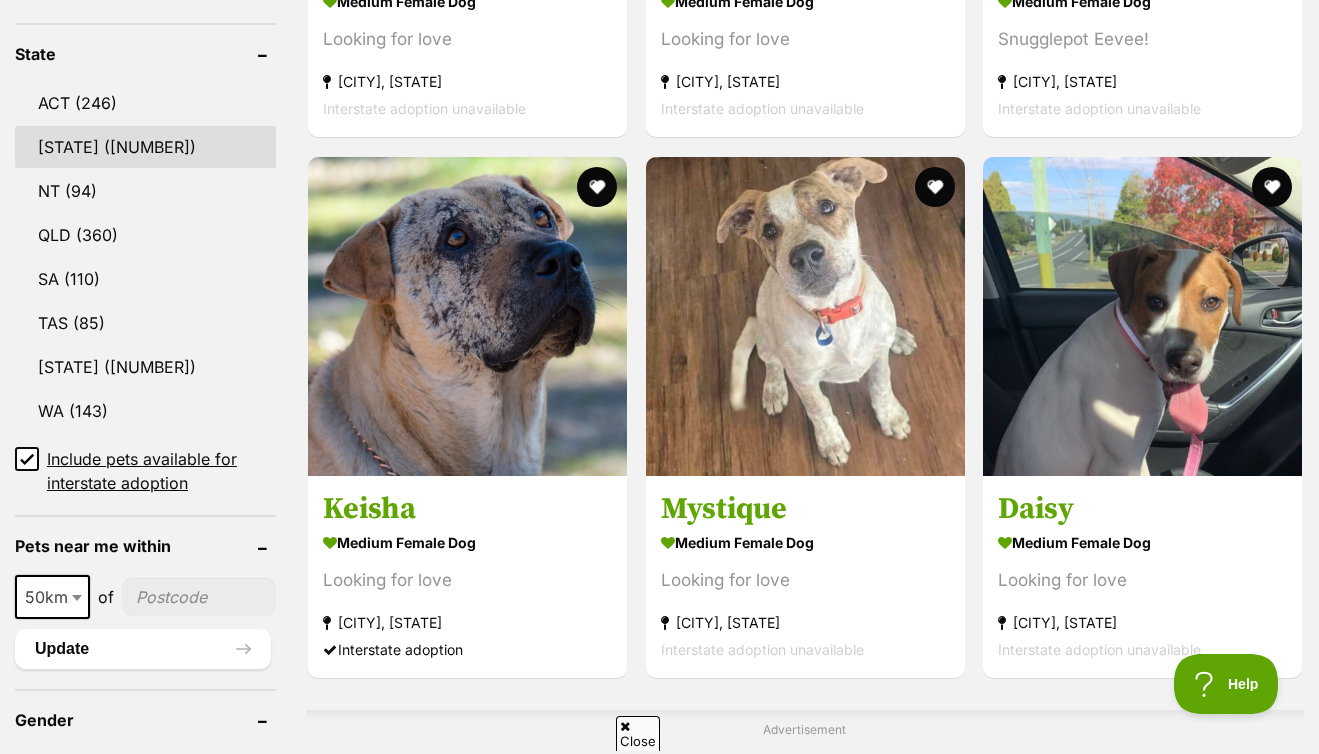 click on "[STATE] (496)" at bounding box center (145, 147) 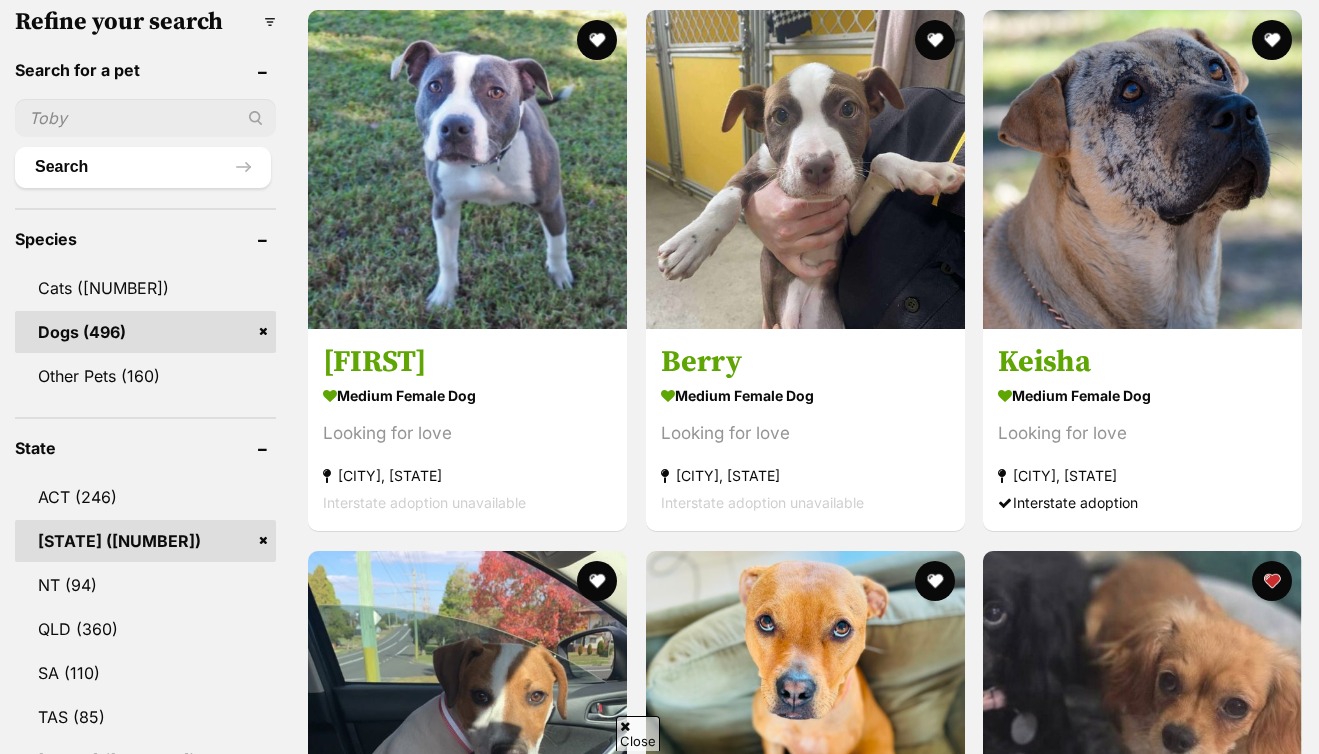 scroll, scrollTop: 978, scrollLeft: 0, axis: vertical 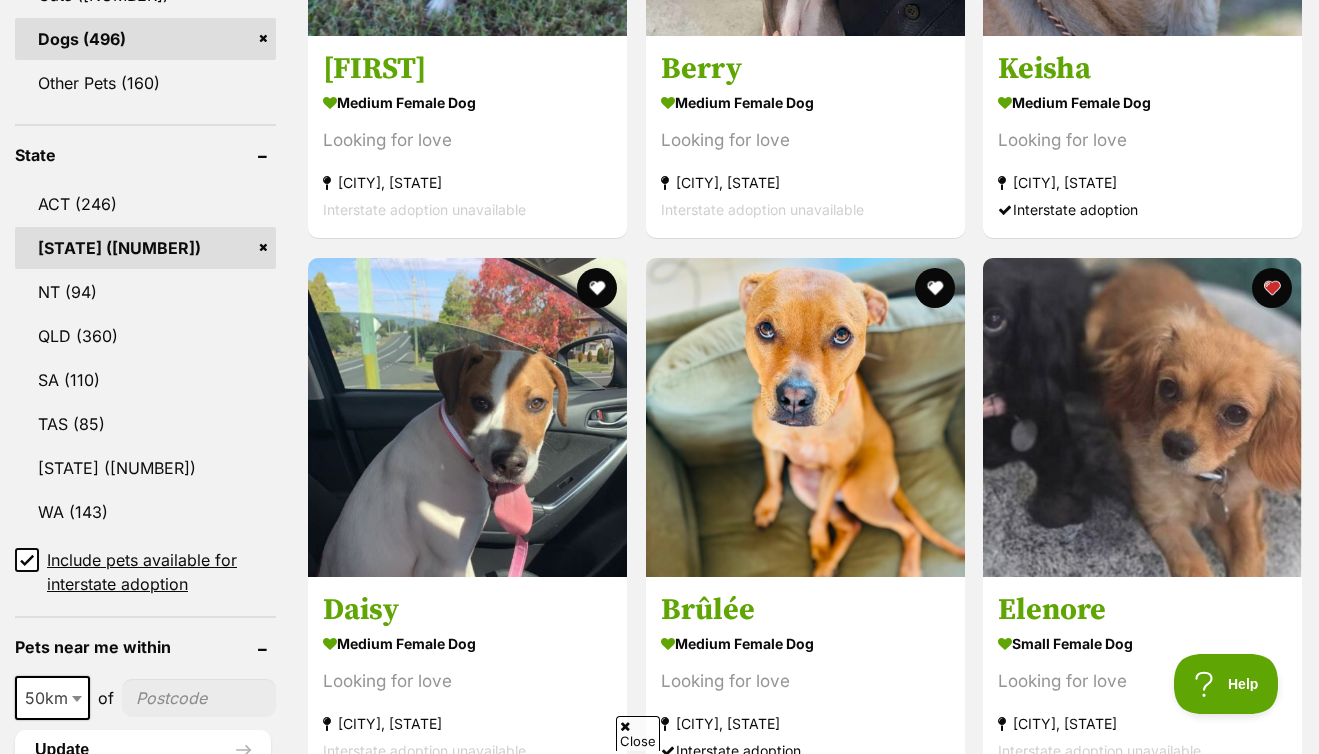 click at bounding box center [597, 1015] 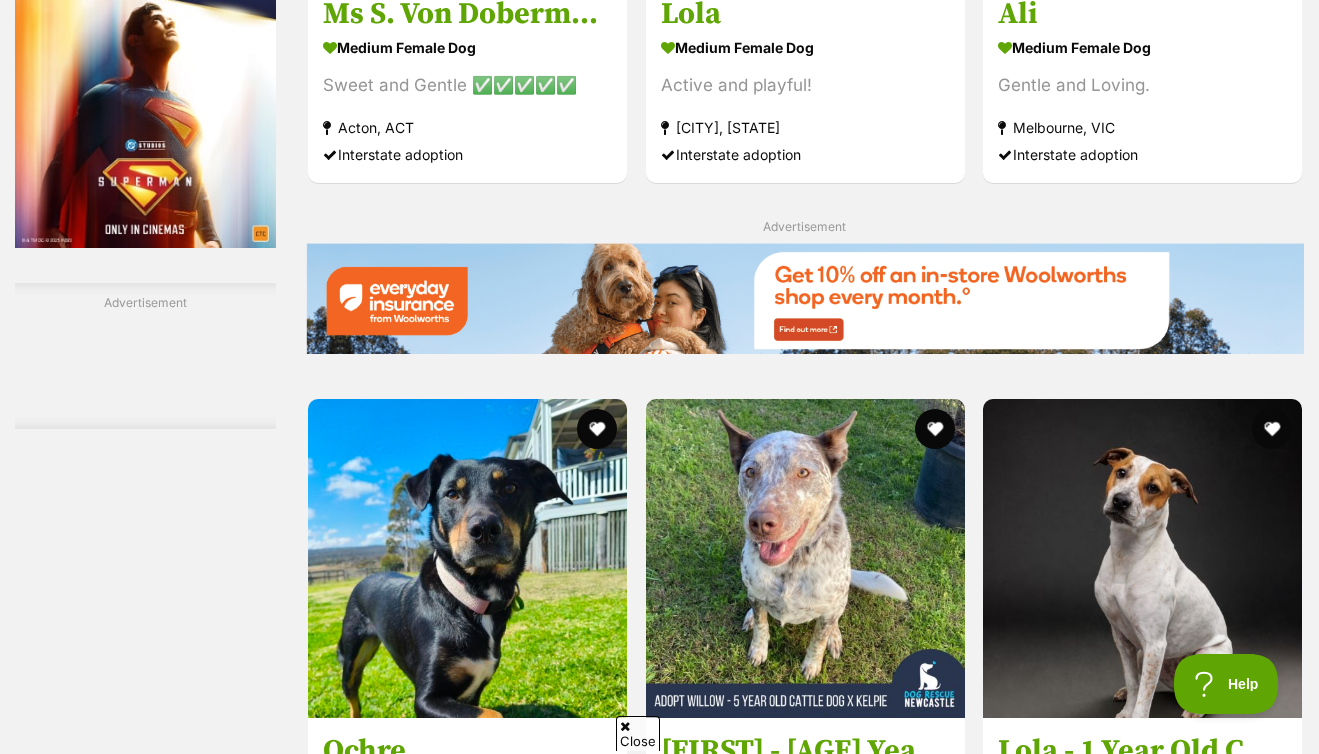 scroll, scrollTop: 3472, scrollLeft: 0, axis: vertical 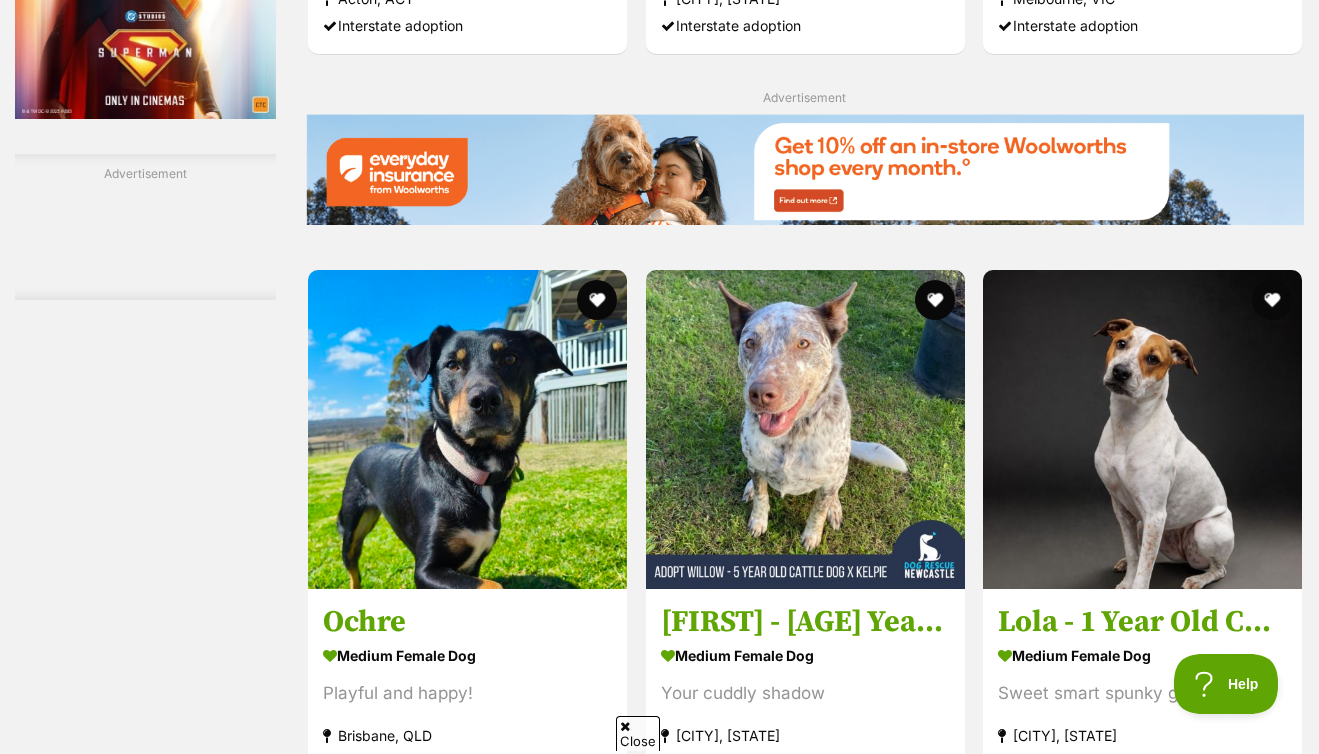 click at bounding box center [827, 1727] 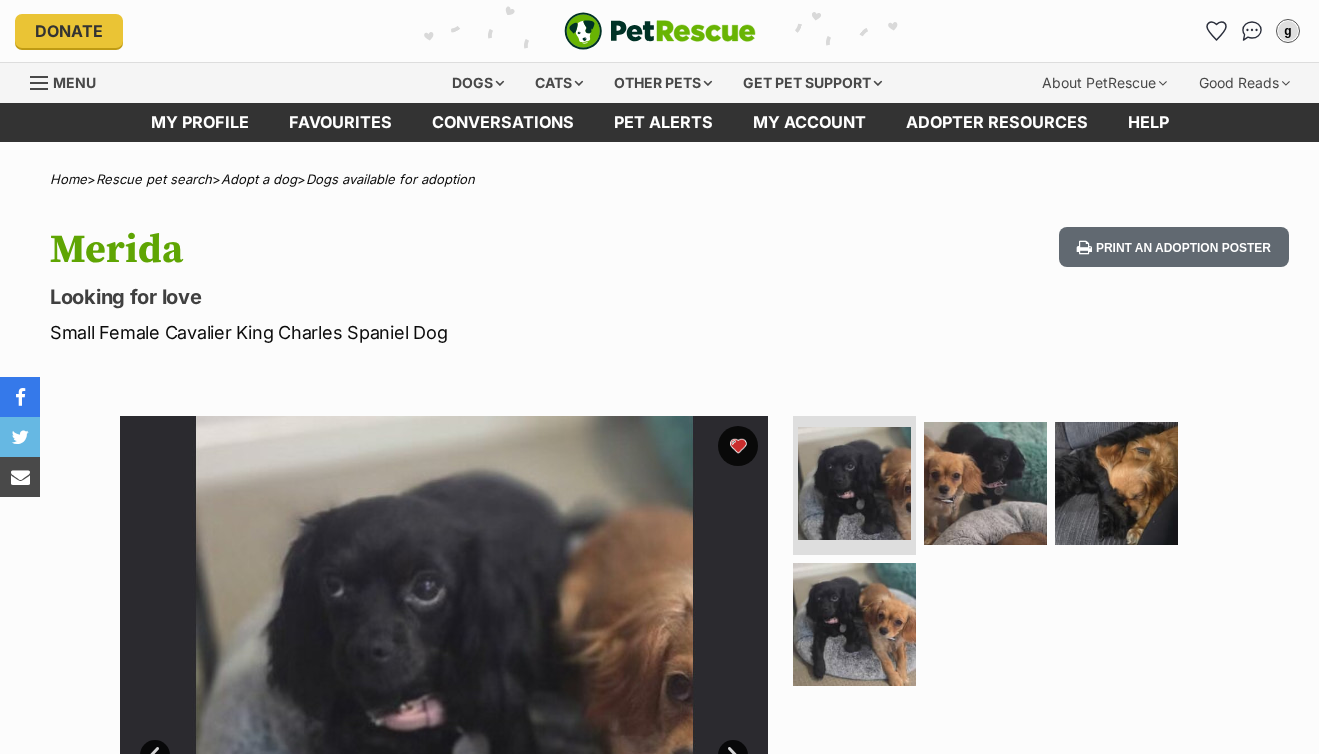 scroll, scrollTop: 29, scrollLeft: 0, axis: vertical 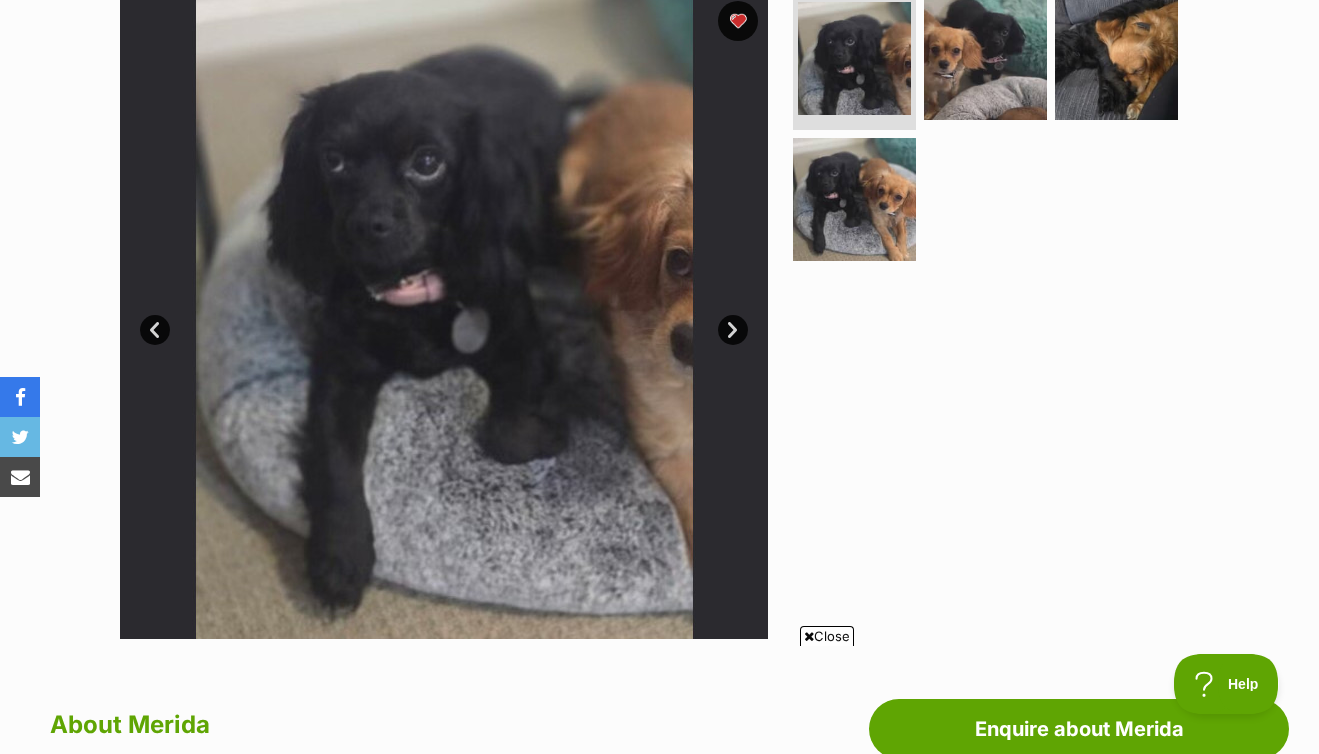 click on "Next" at bounding box center [733, 330] 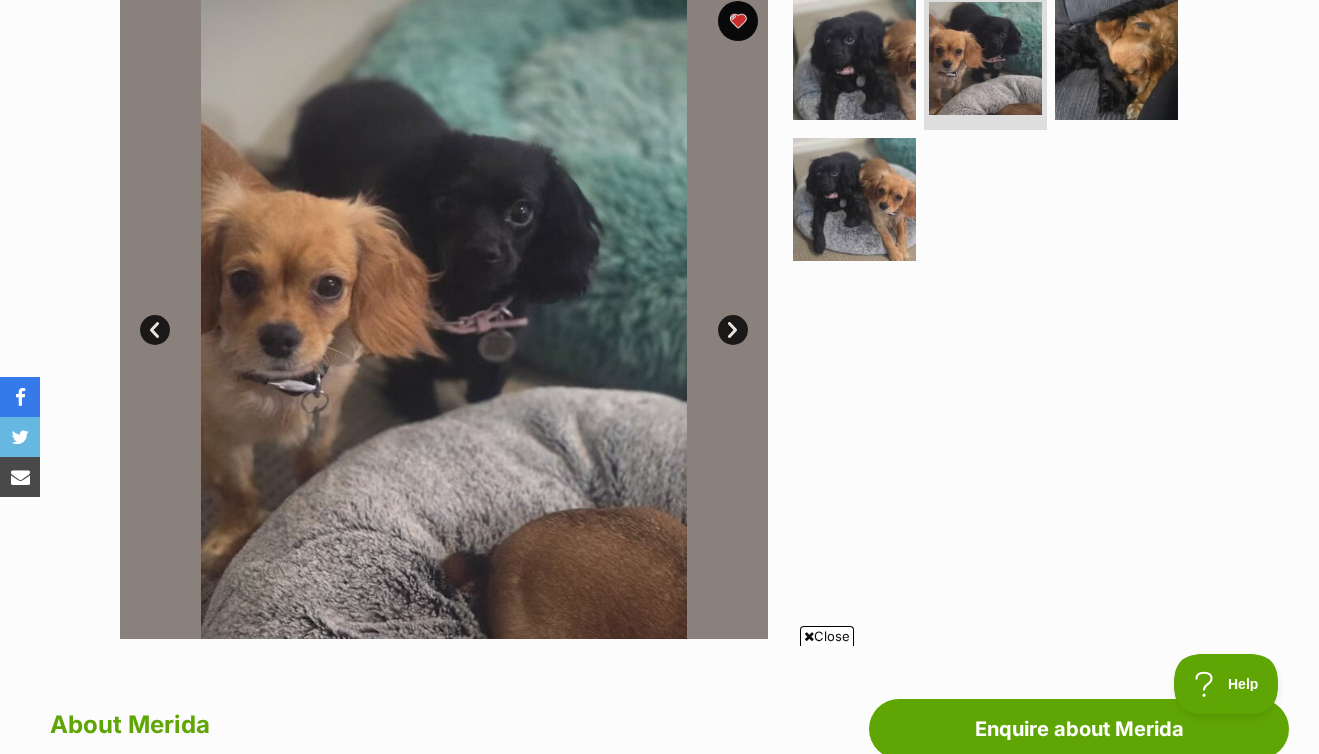 scroll, scrollTop: 0, scrollLeft: 0, axis: both 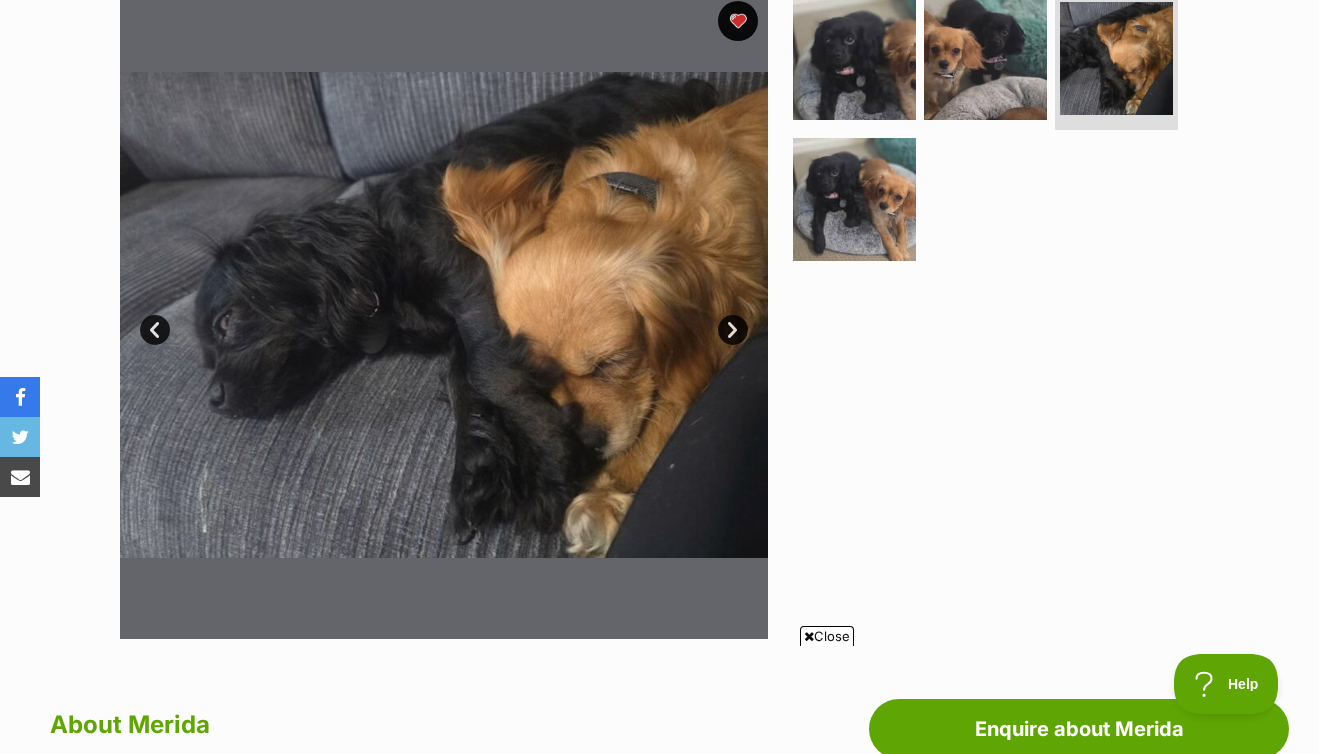 click on "Next" at bounding box center [733, 330] 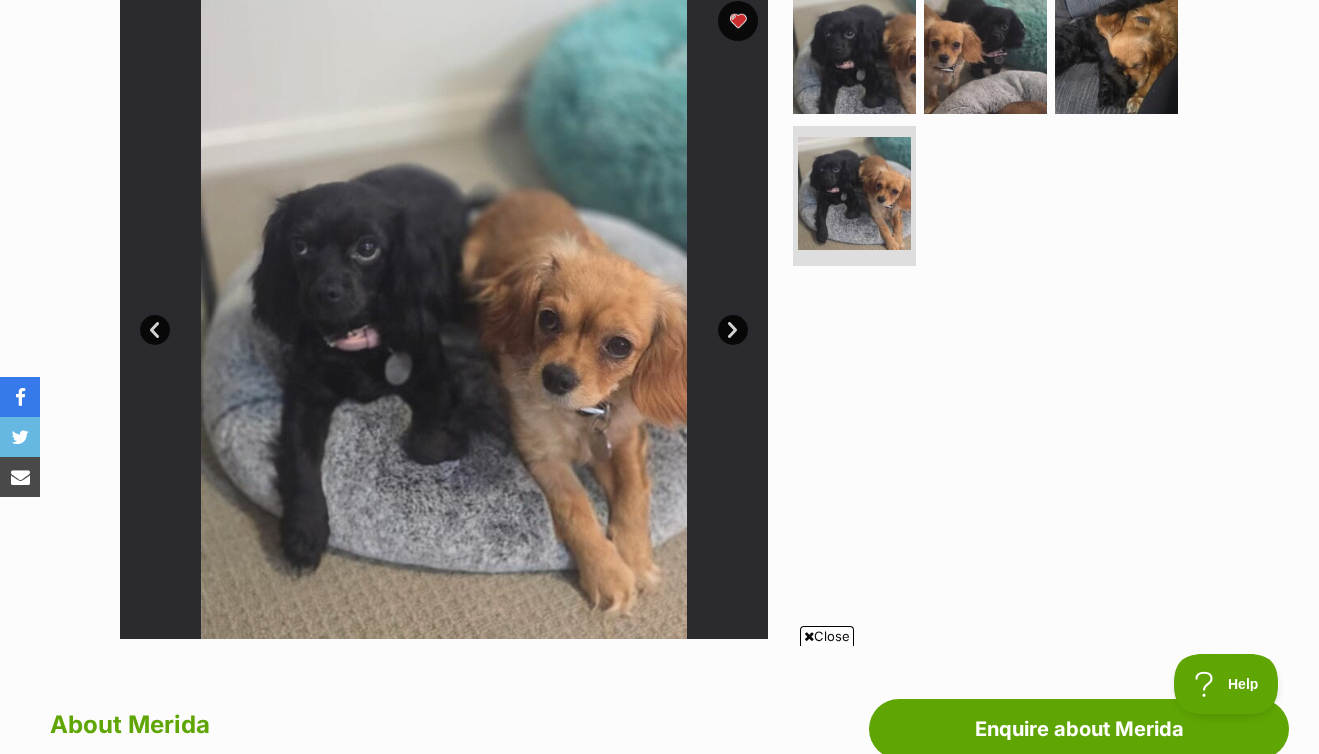click on "Next" at bounding box center (733, 330) 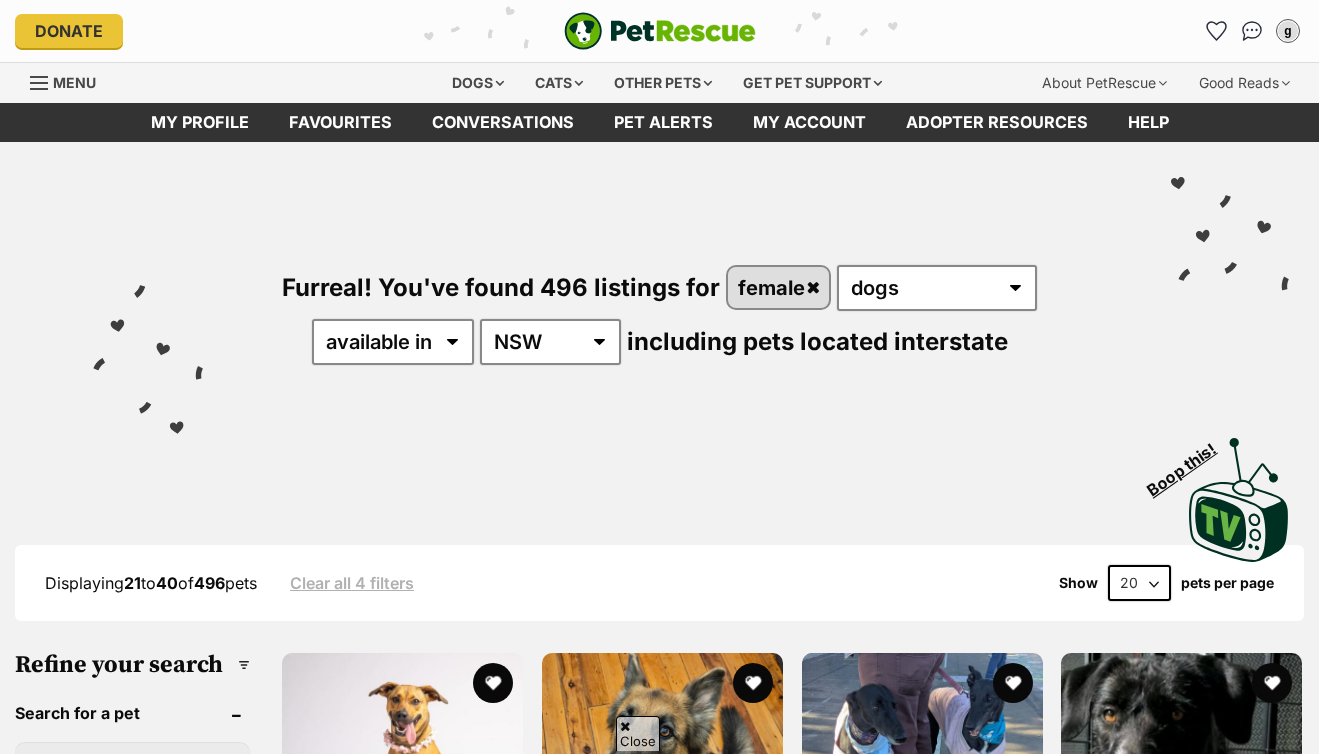 scroll, scrollTop: 395, scrollLeft: 0, axis: vertical 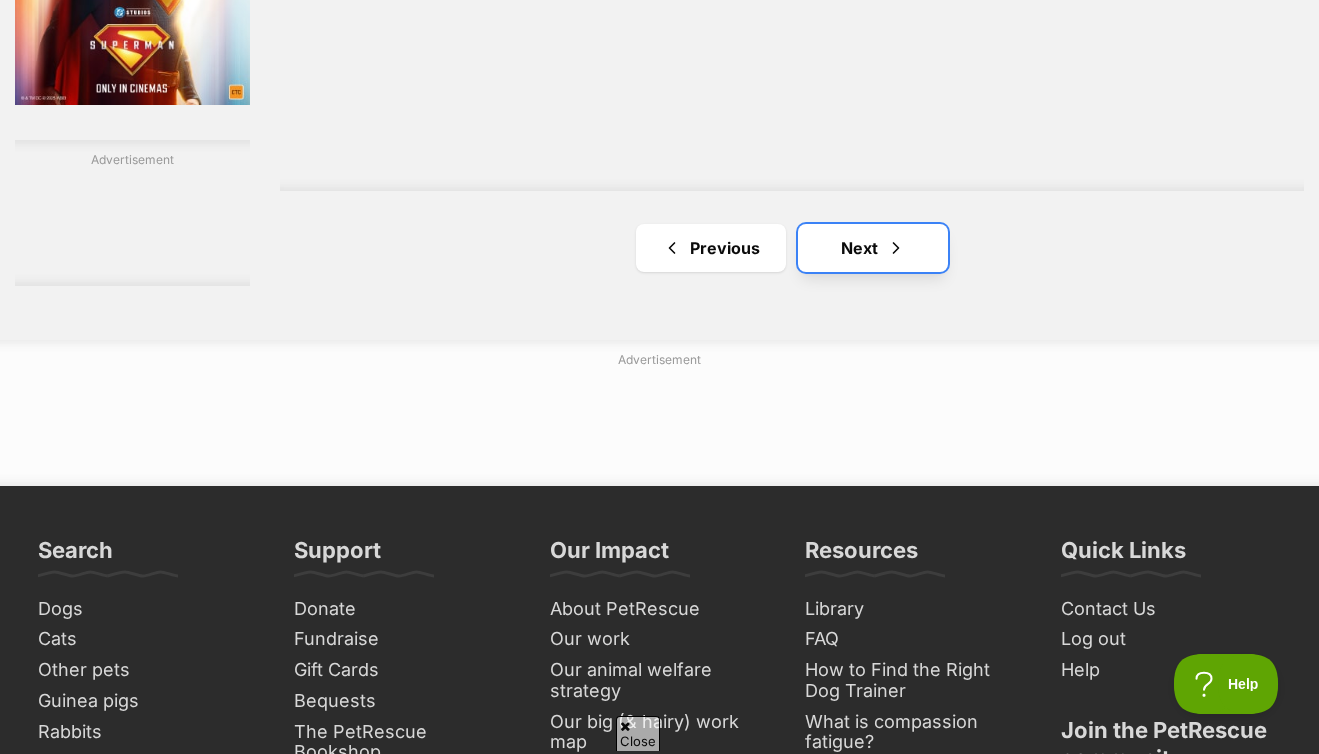 click on "Next" at bounding box center [873, 248] 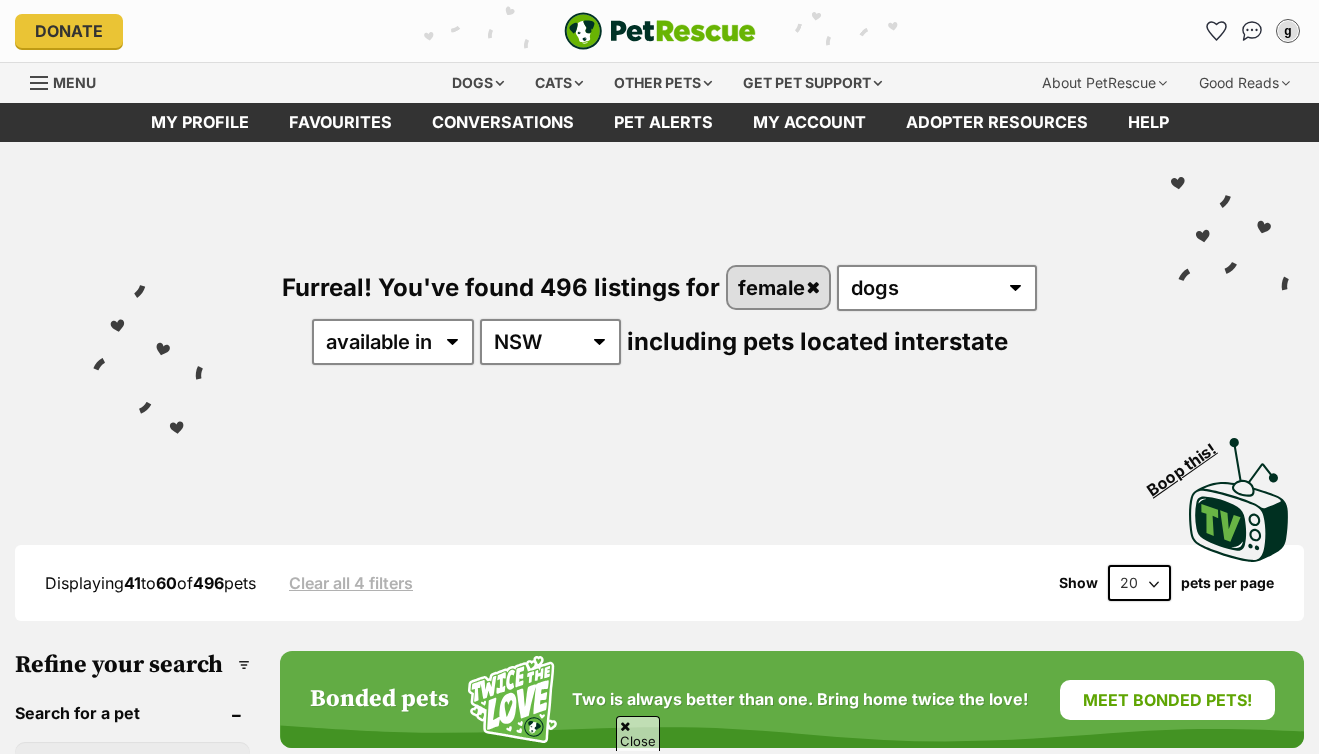 scroll, scrollTop: 381, scrollLeft: 0, axis: vertical 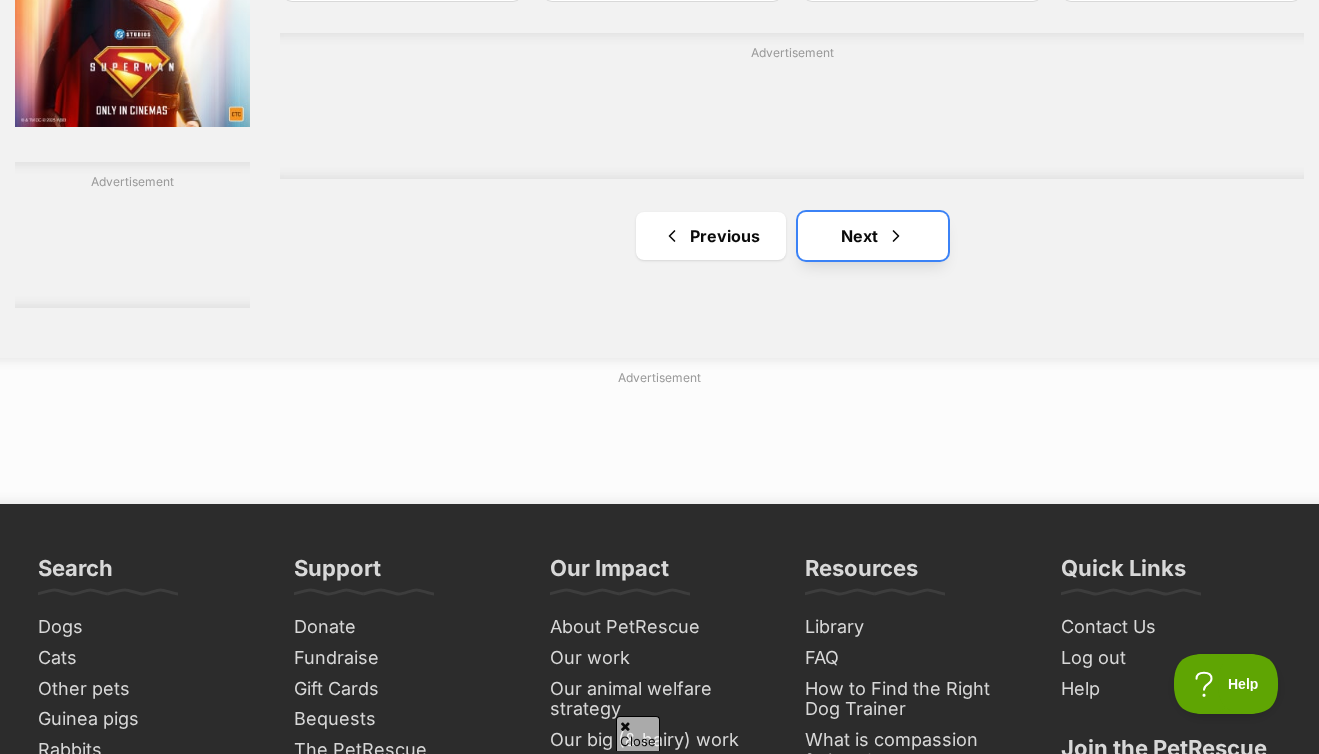 click on "Next" at bounding box center [873, 236] 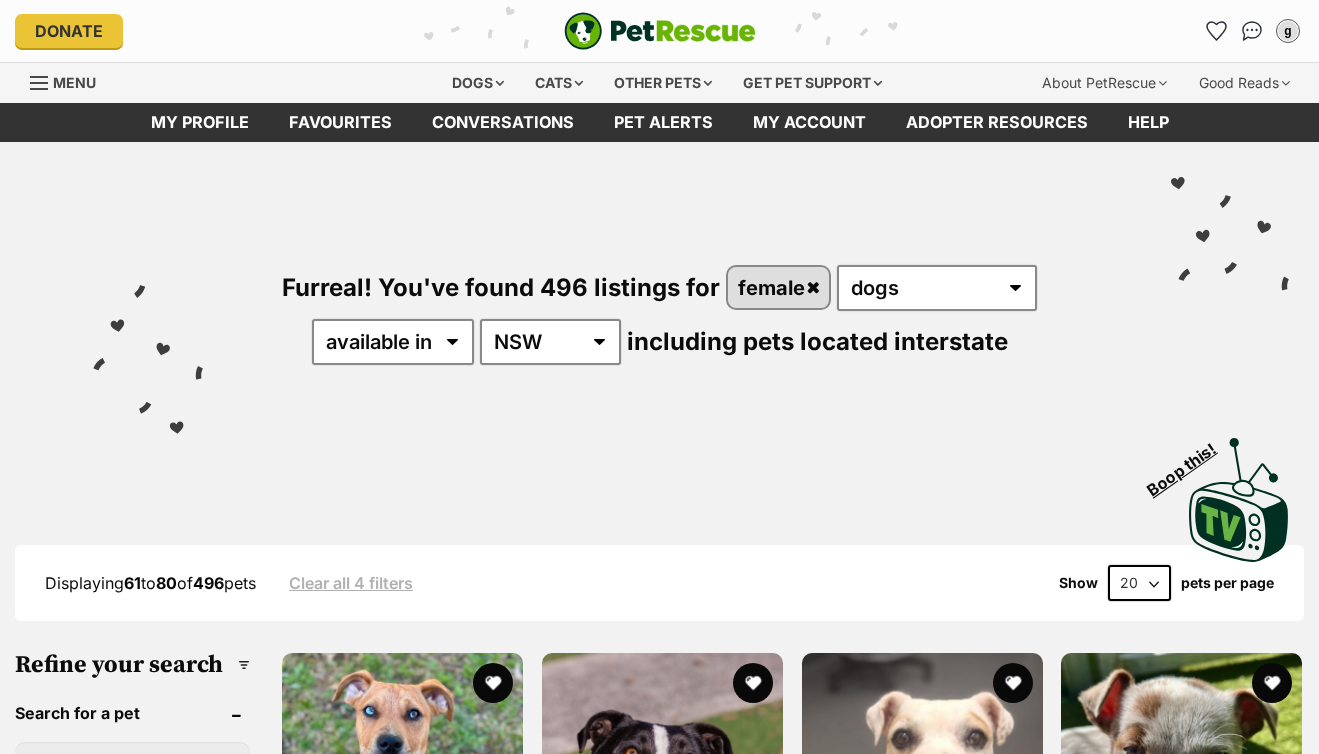 scroll, scrollTop: 0, scrollLeft: 0, axis: both 